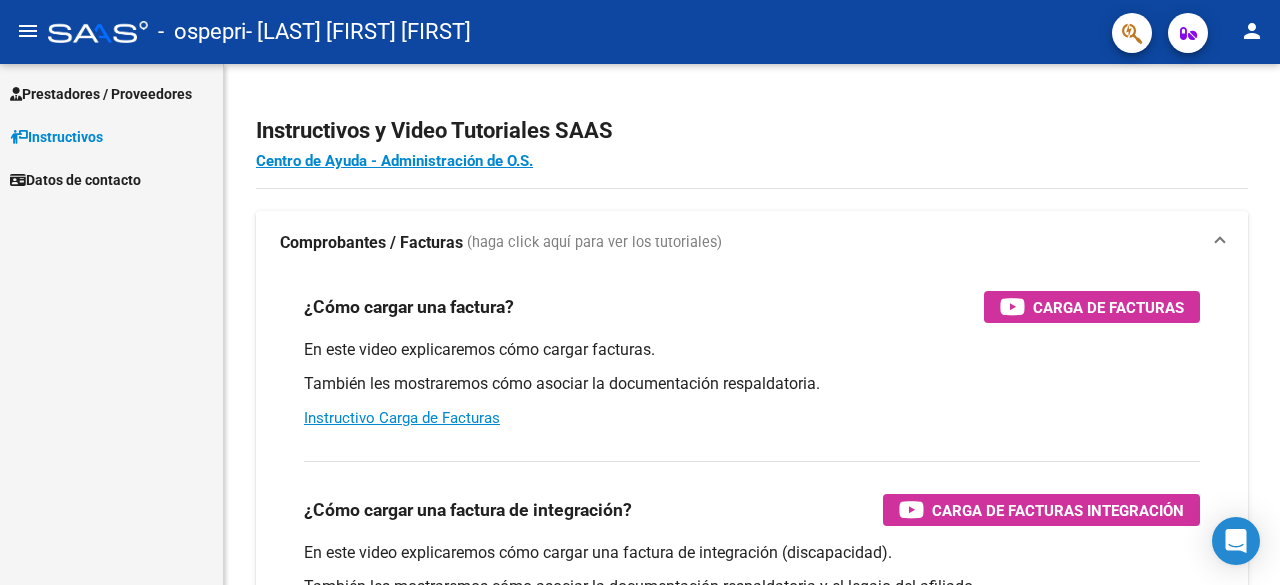 scroll, scrollTop: 0, scrollLeft: 0, axis: both 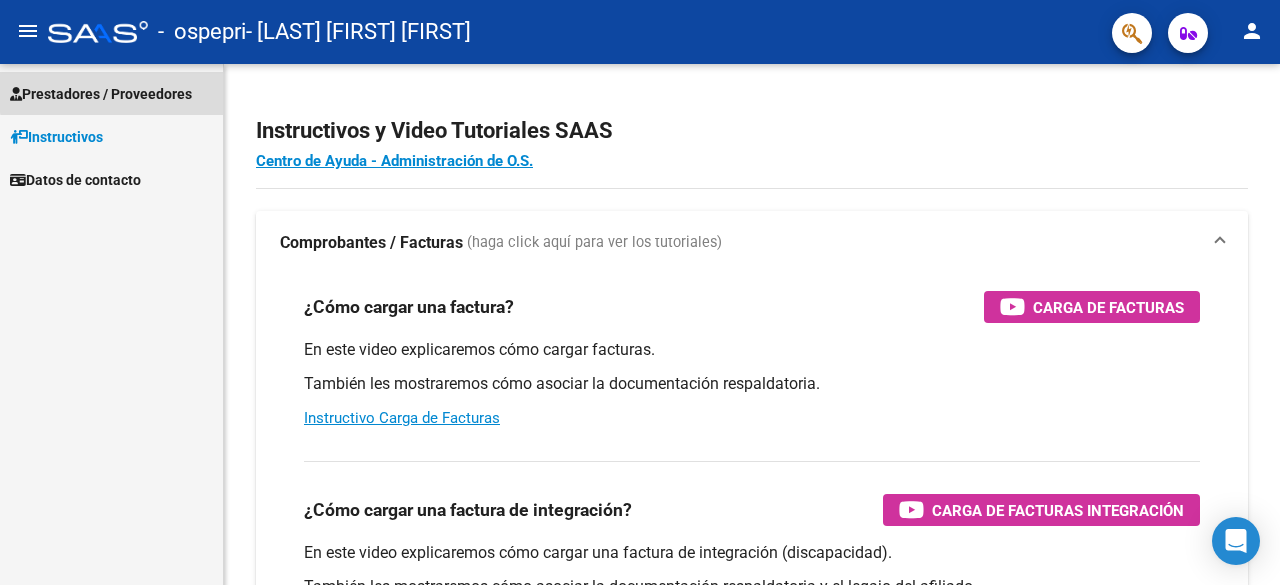 click on "Prestadores / Proveedores" at bounding box center (101, 94) 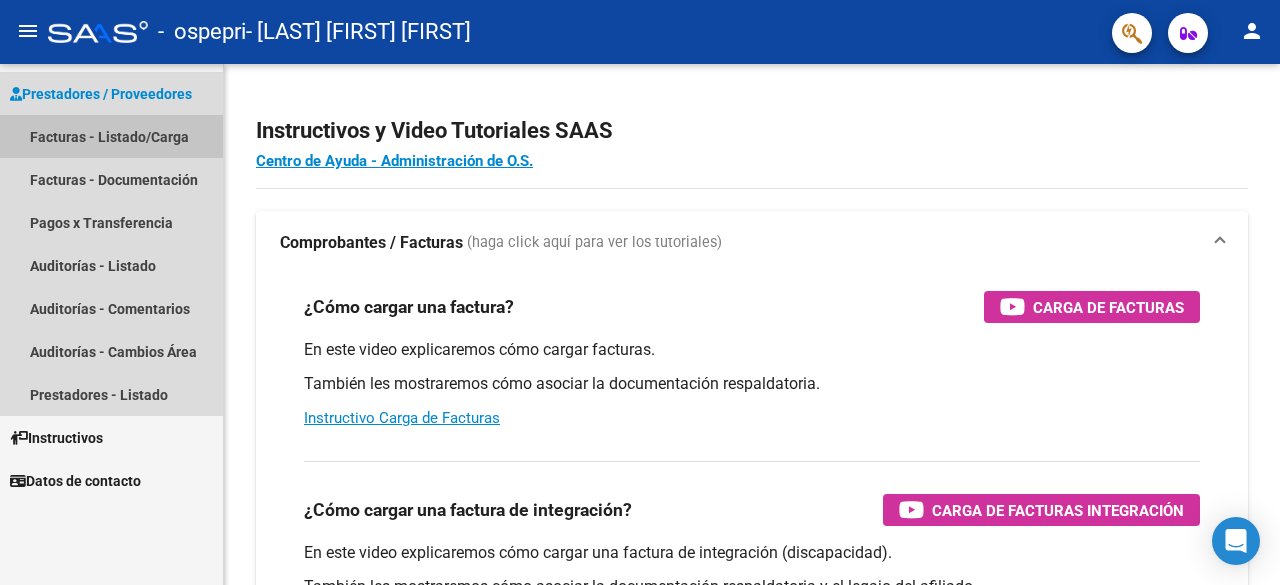click on "Facturas - Listado/Carga" at bounding box center [111, 136] 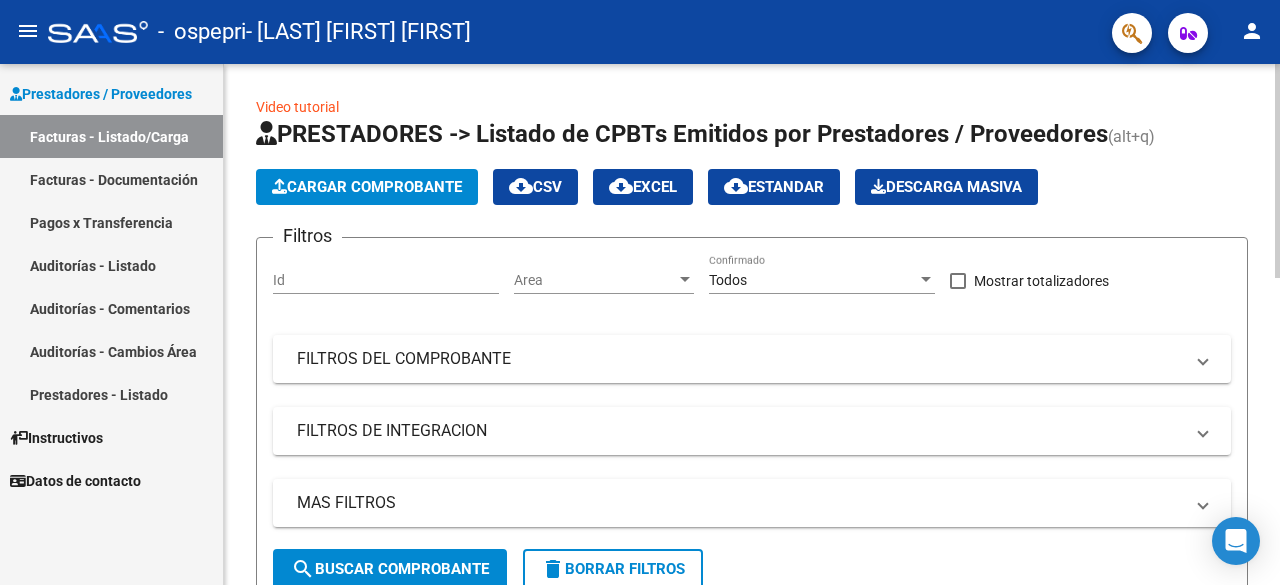 click on "Cargar Comprobante" 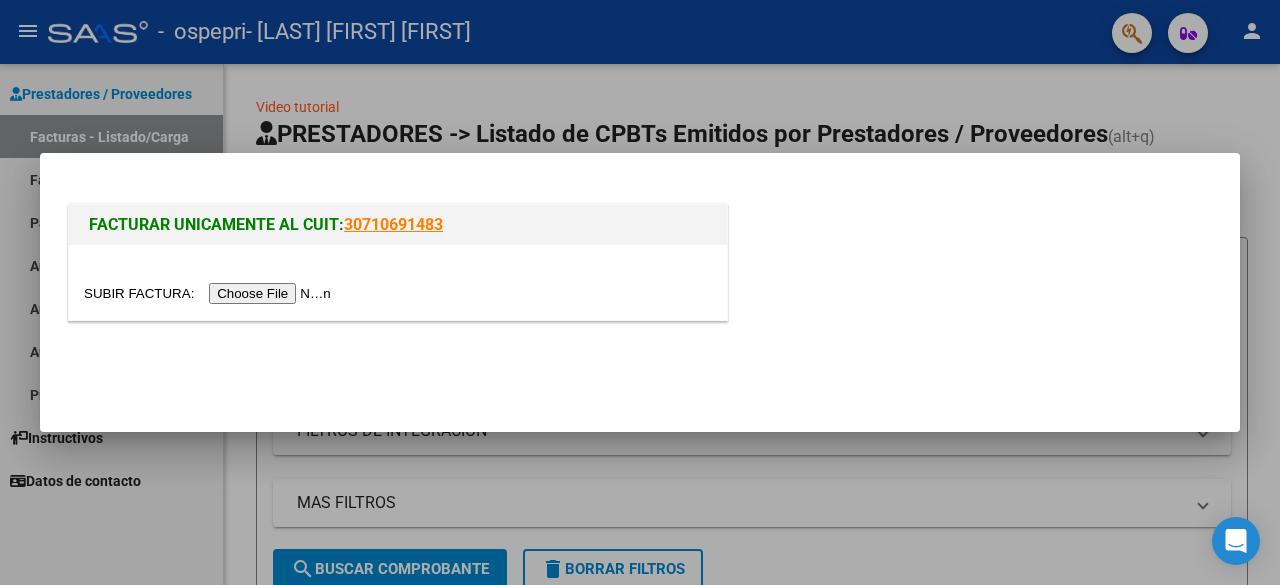 click at bounding box center [210, 293] 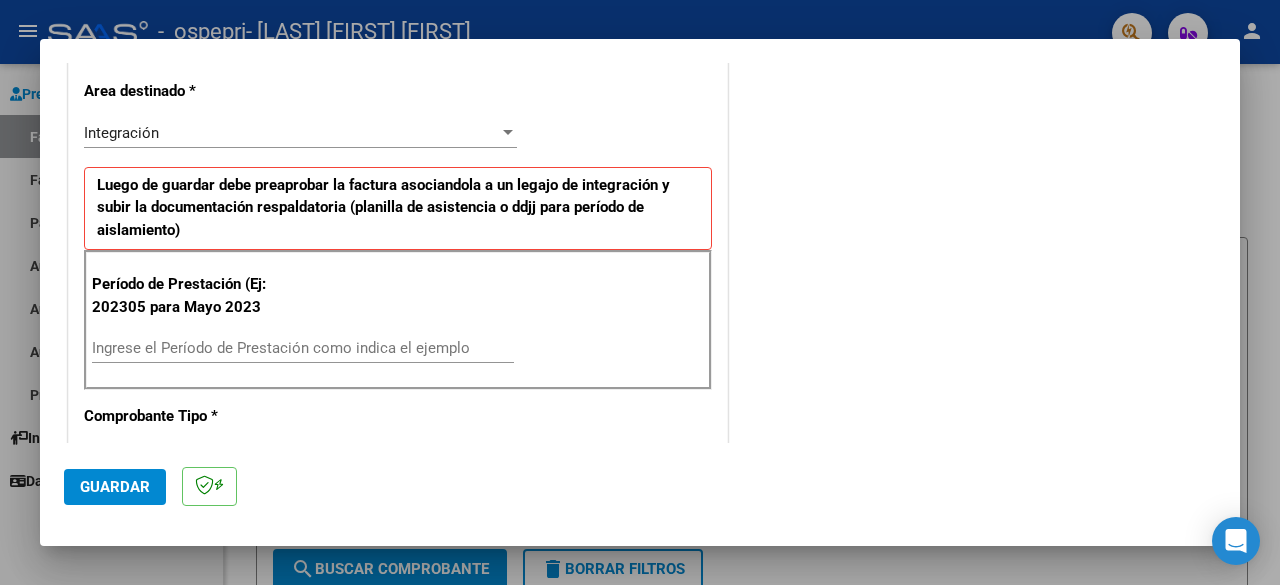 scroll, scrollTop: 500, scrollLeft: 0, axis: vertical 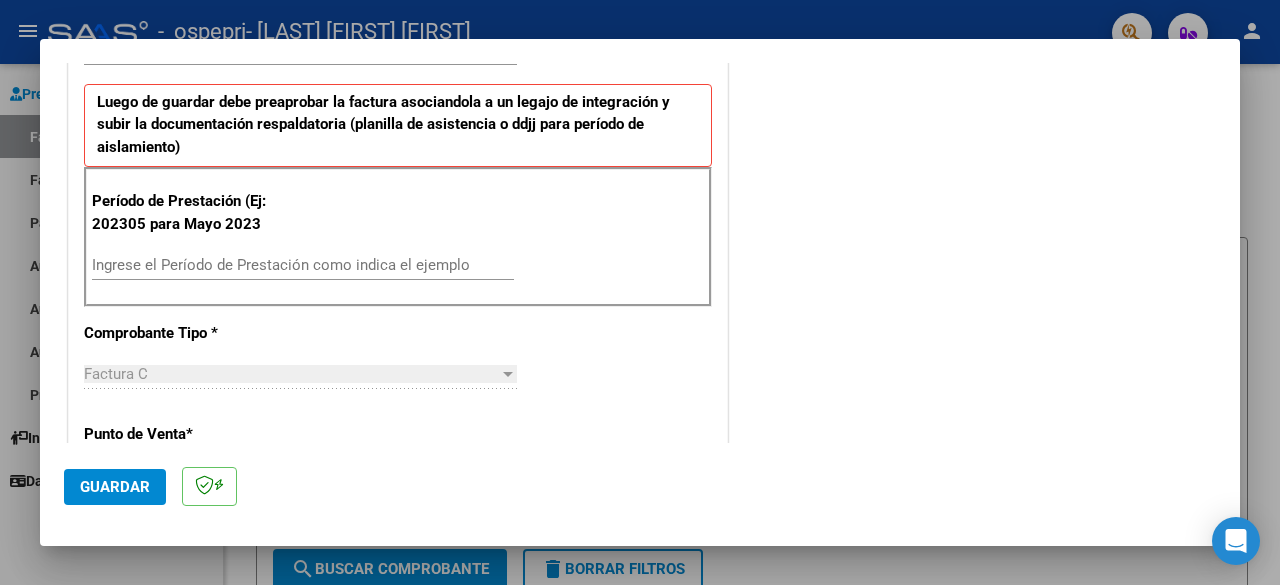 click on "Ingrese el Período de Prestación como indica el ejemplo" at bounding box center (303, 265) 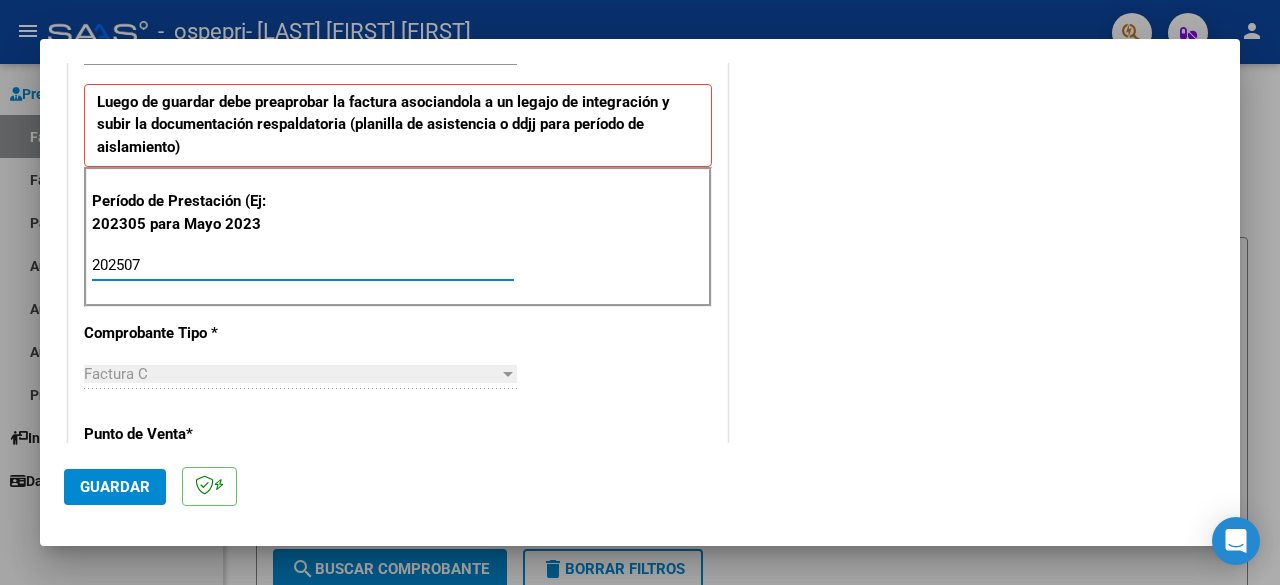 type on "202507" 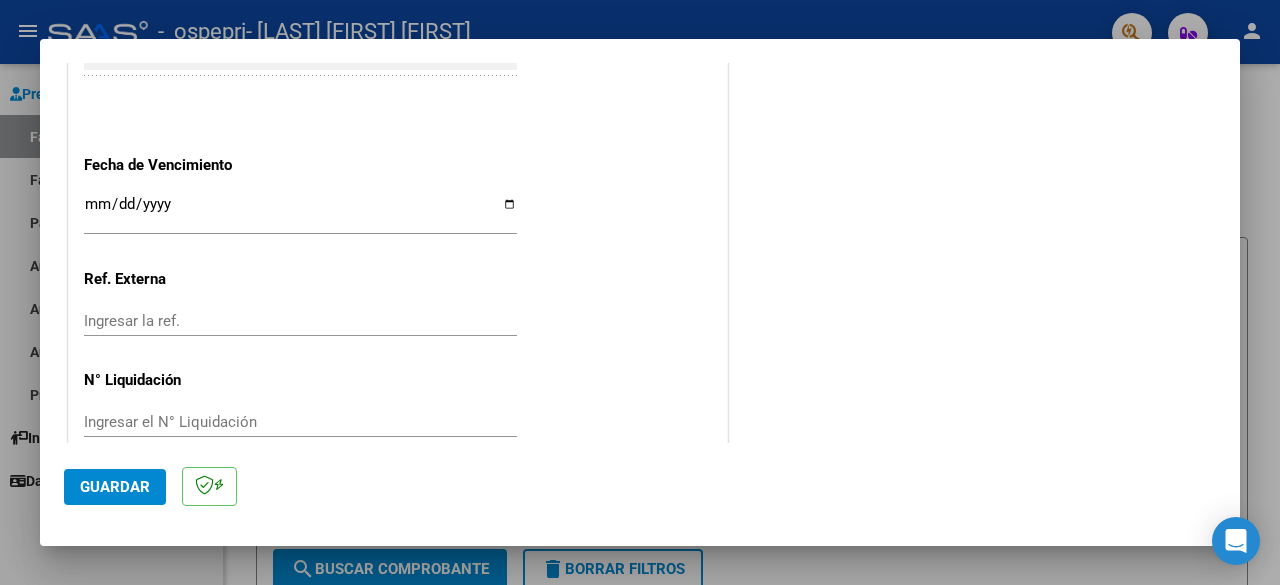 scroll, scrollTop: 1382, scrollLeft: 0, axis: vertical 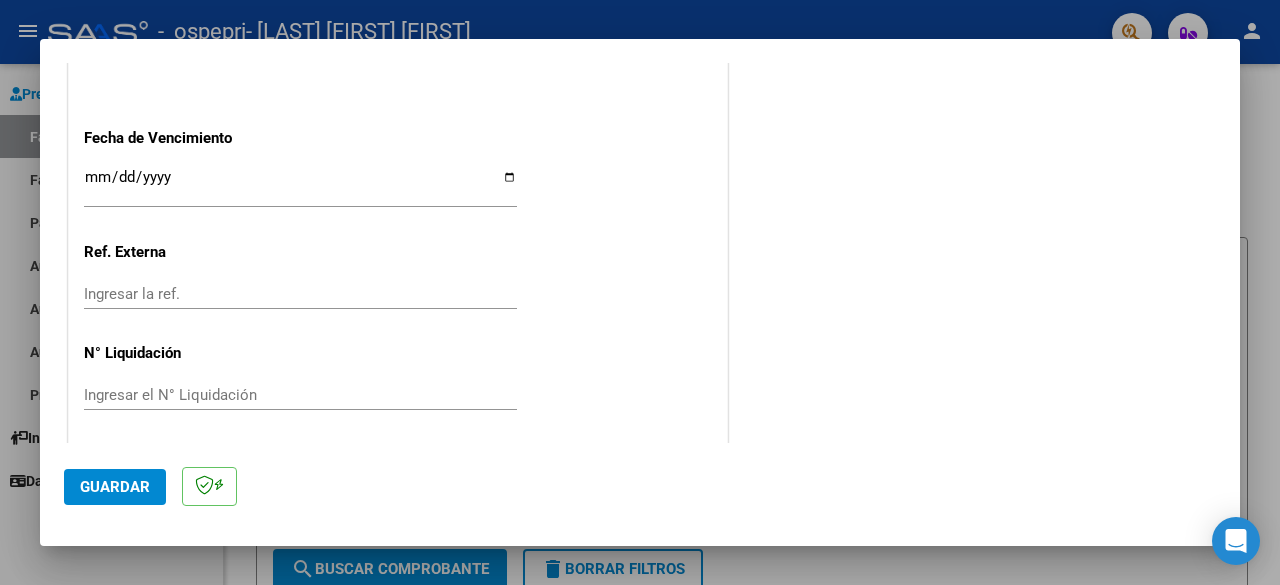 click on "Guardar" 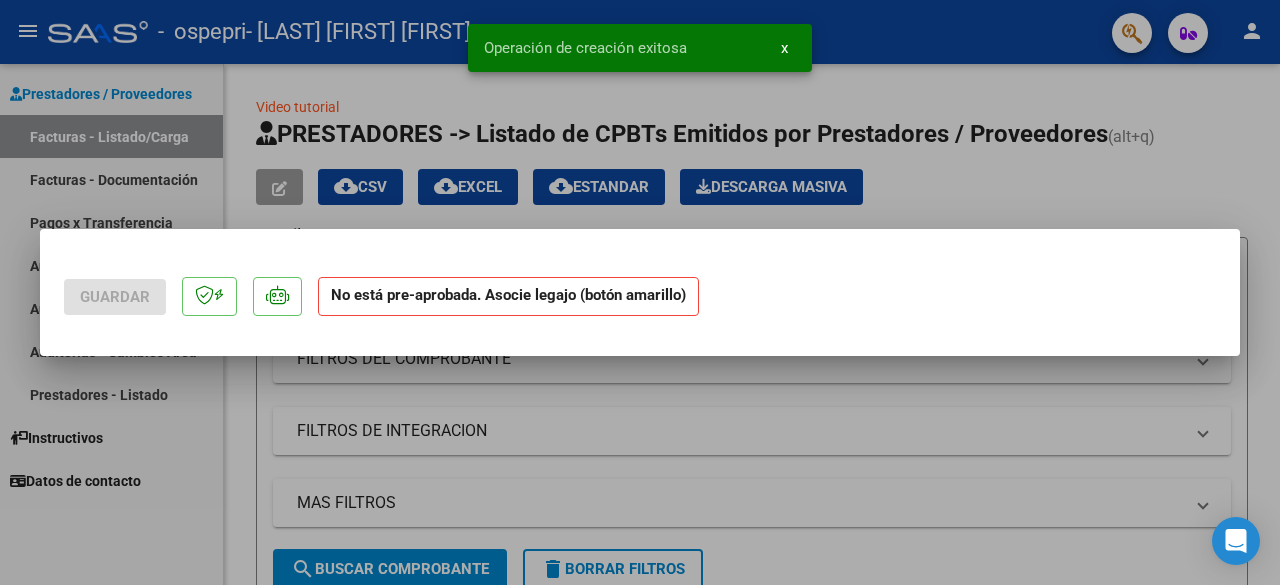 scroll, scrollTop: 0, scrollLeft: 0, axis: both 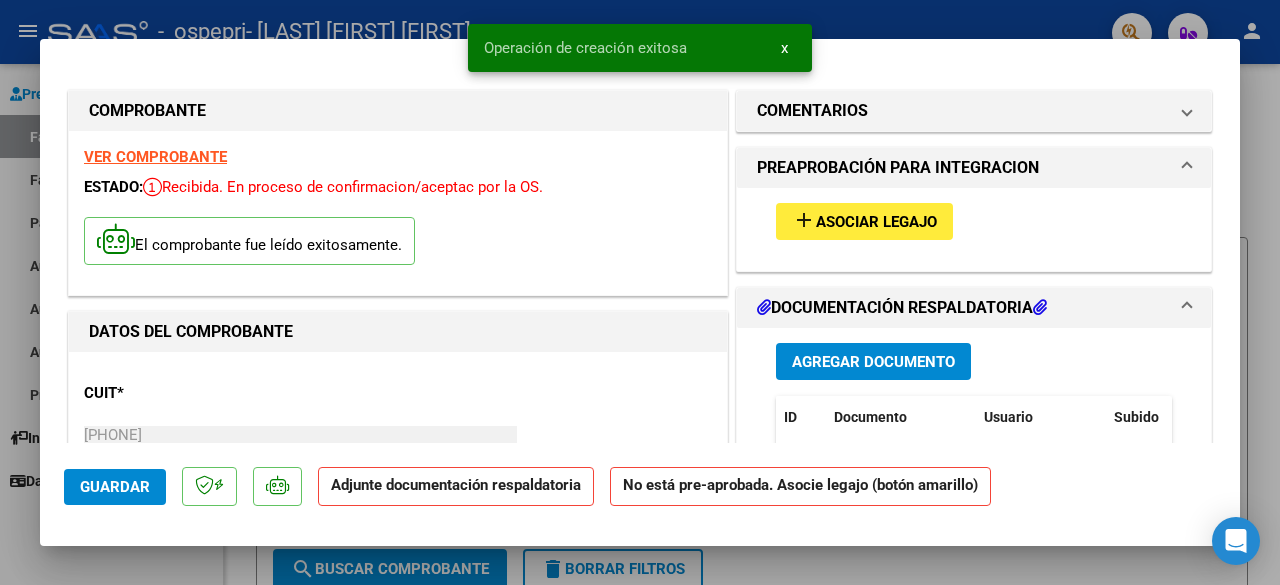 click on "Asociar Legajo" at bounding box center [876, 222] 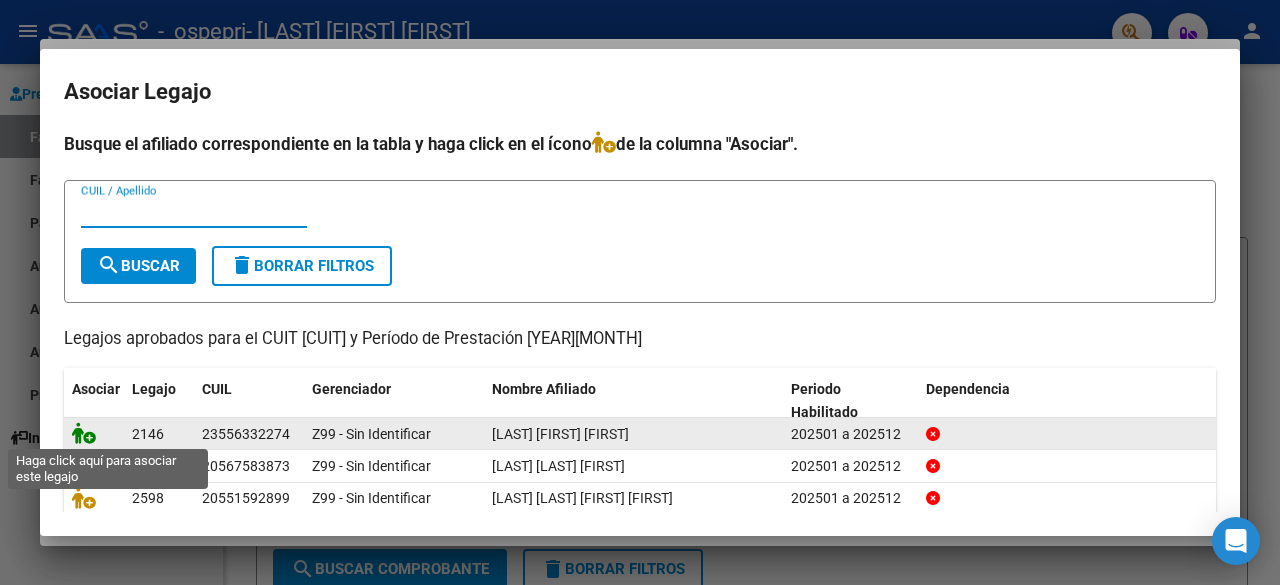 click 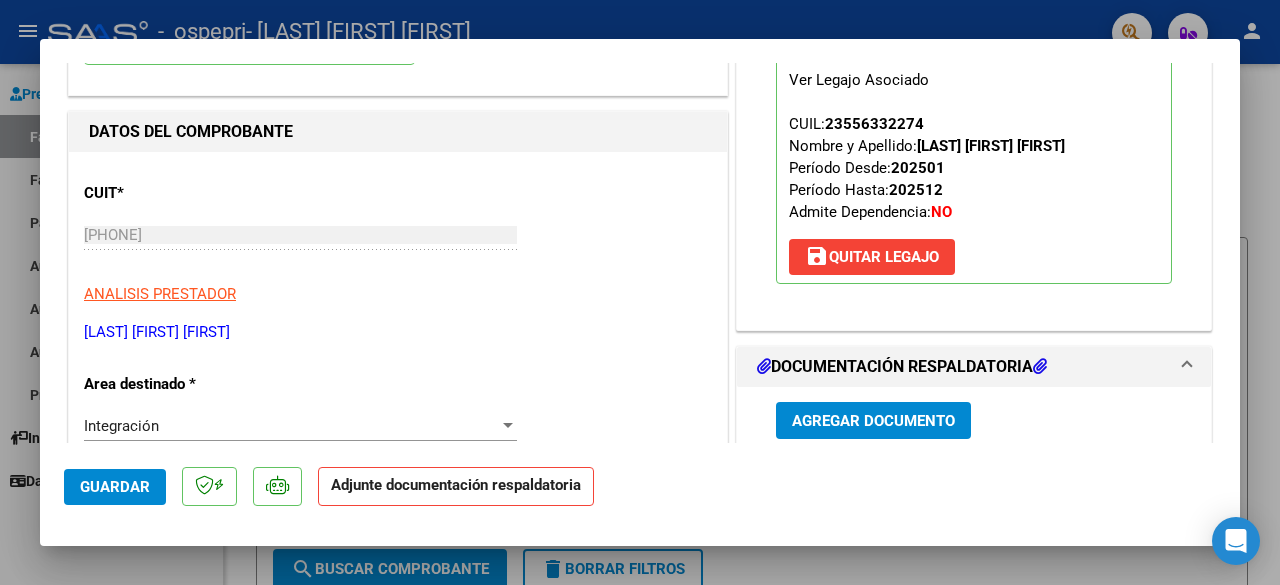 scroll, scrollTop: 300, scrollLeft: 0, axis: vertical 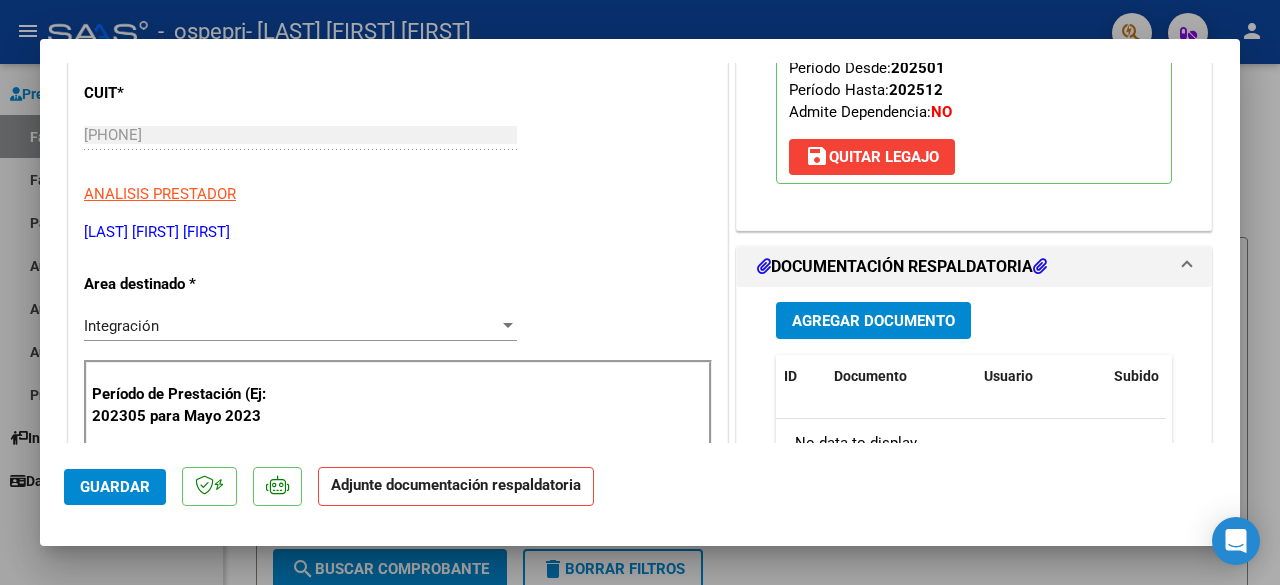 click on "Agregar Documento" at bounding box center [873, 321] 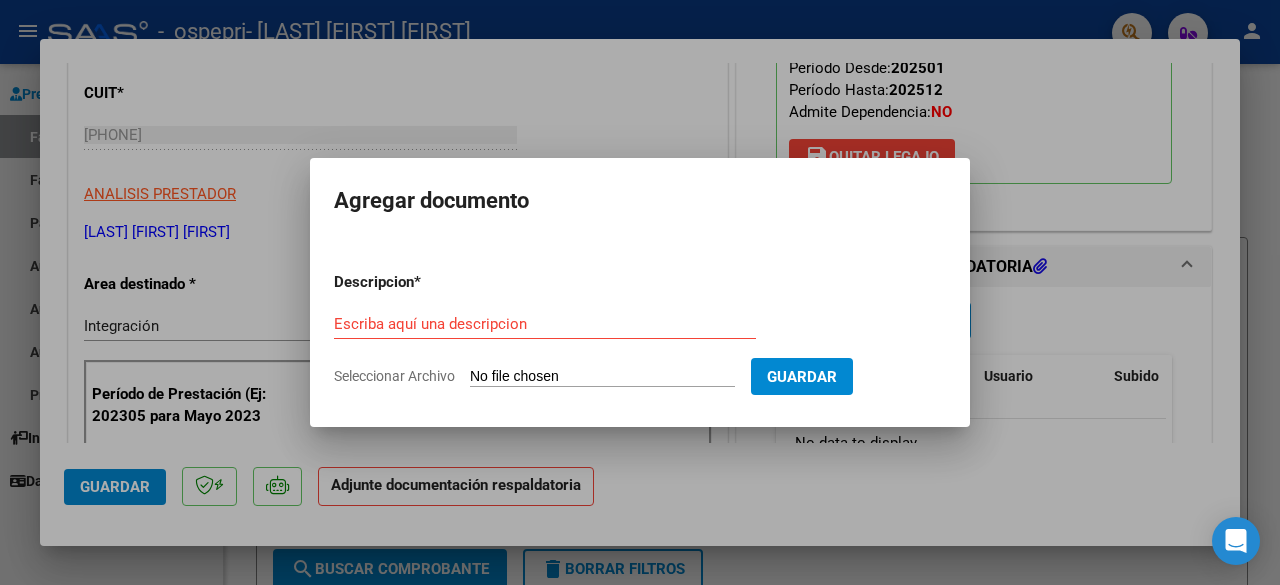 click on "Seleccionar Archivo" 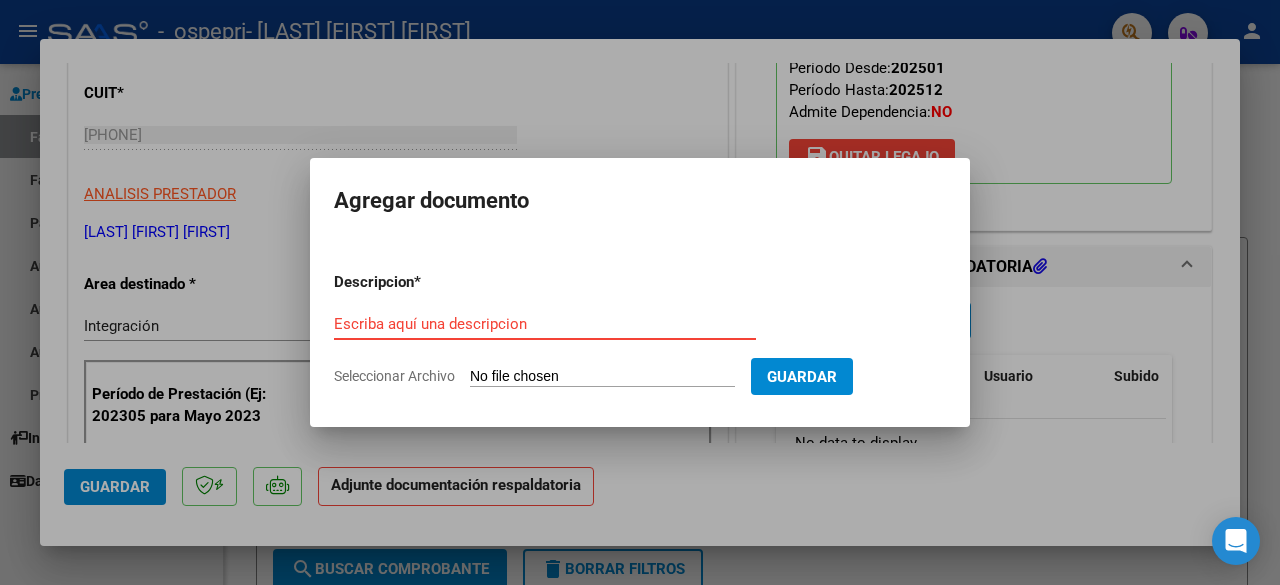 click on "Escriba aquí una descripcion" at bounding box center [545, 324] 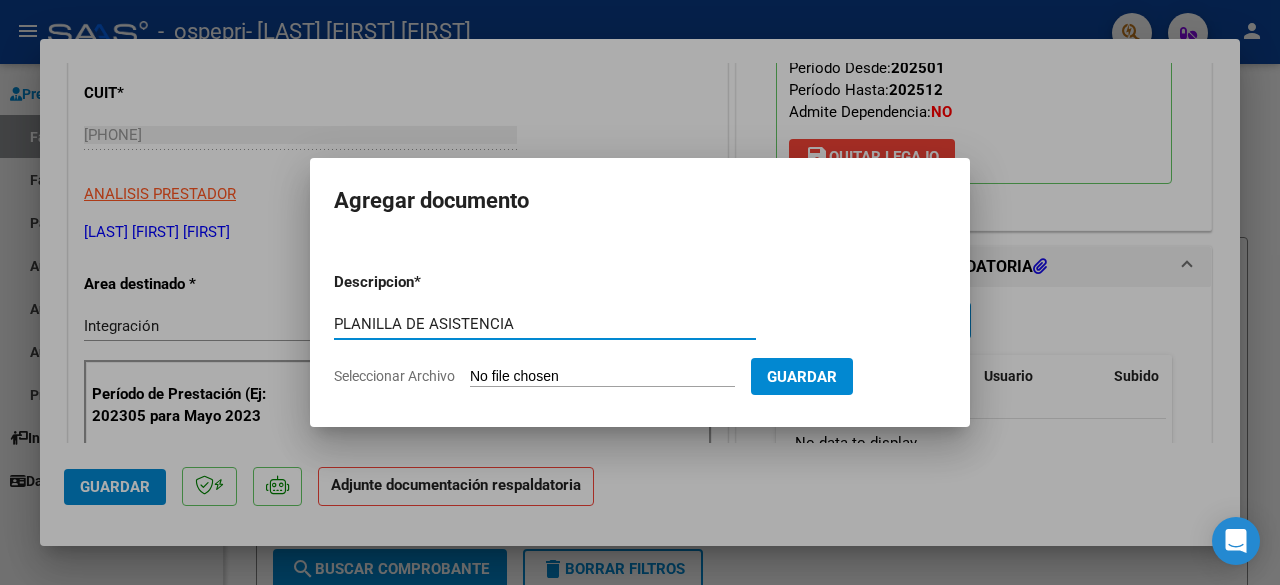 type on "PLANILLA DE ASISTENCIA" 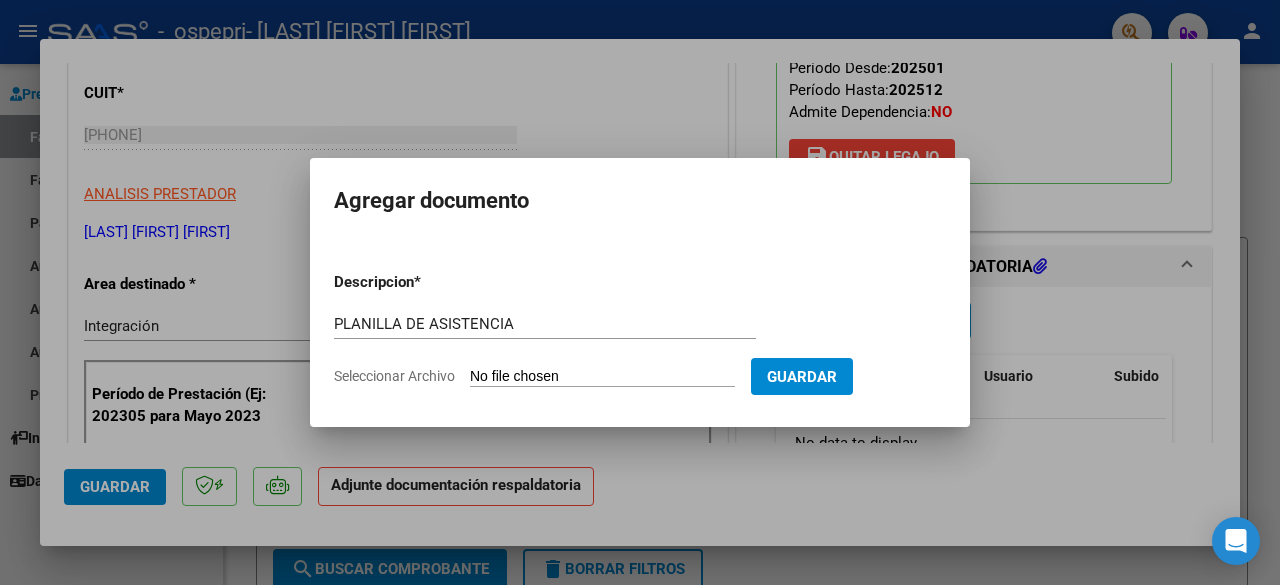 type on "C:\fakepath\[LAST]PsmJulio.pdf" 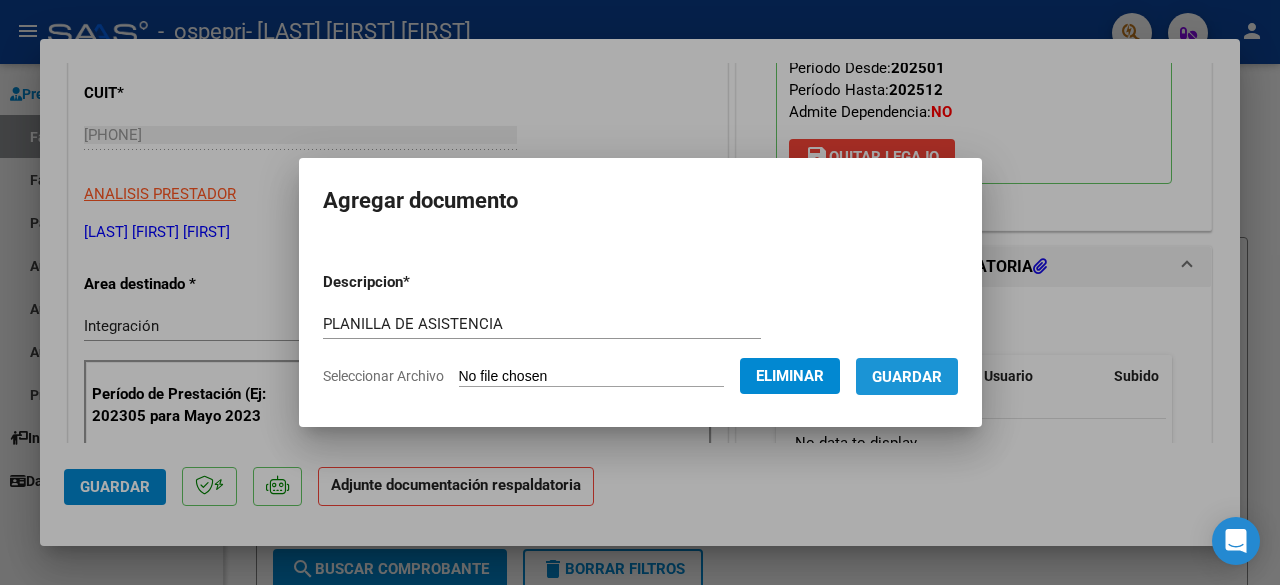 click on "Guardar" at bounding box center (907, 377) 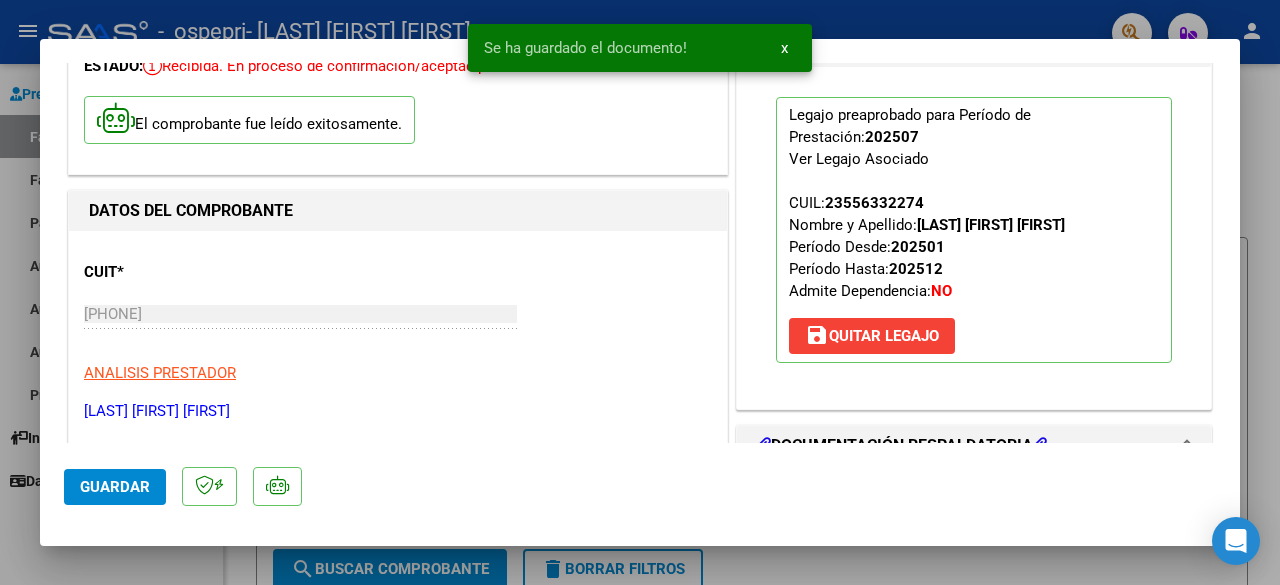 scroll, scrollTop: 100, scrollLeft: 0, axis: vertical 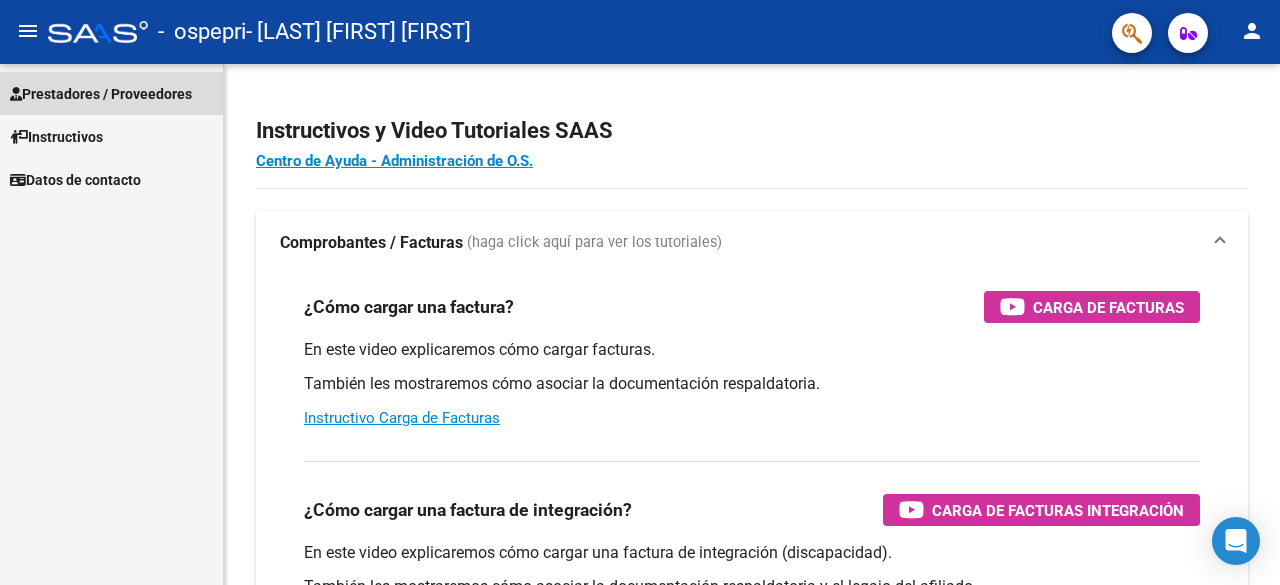 click on "Prestadores / Proveedores" at bounding box center (101, 94) 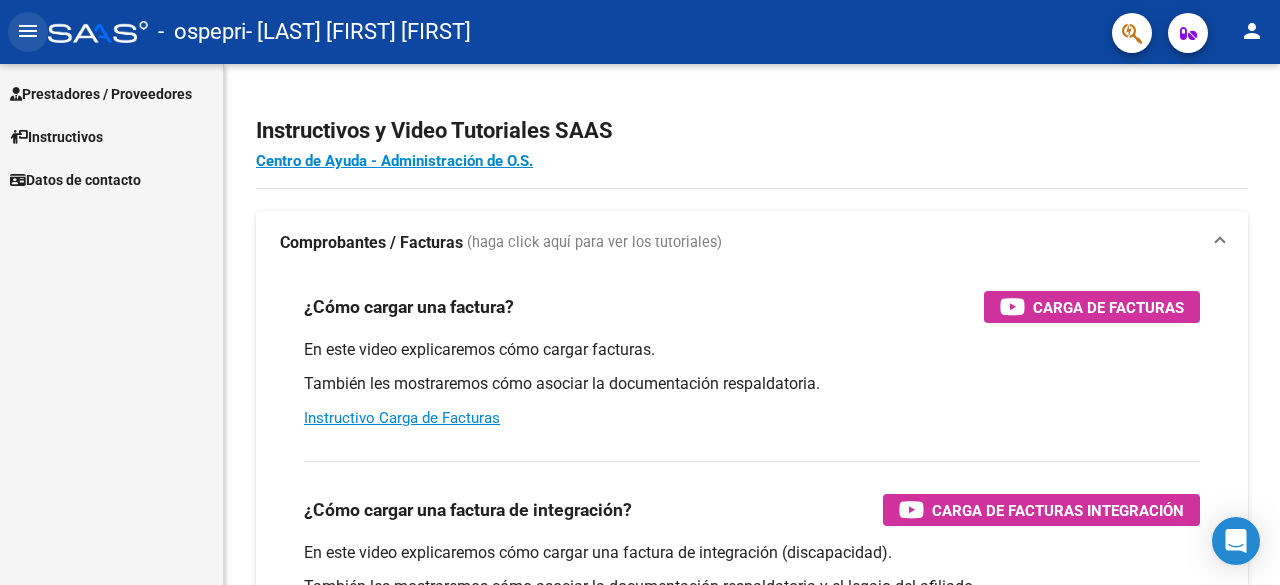 click on "menu" 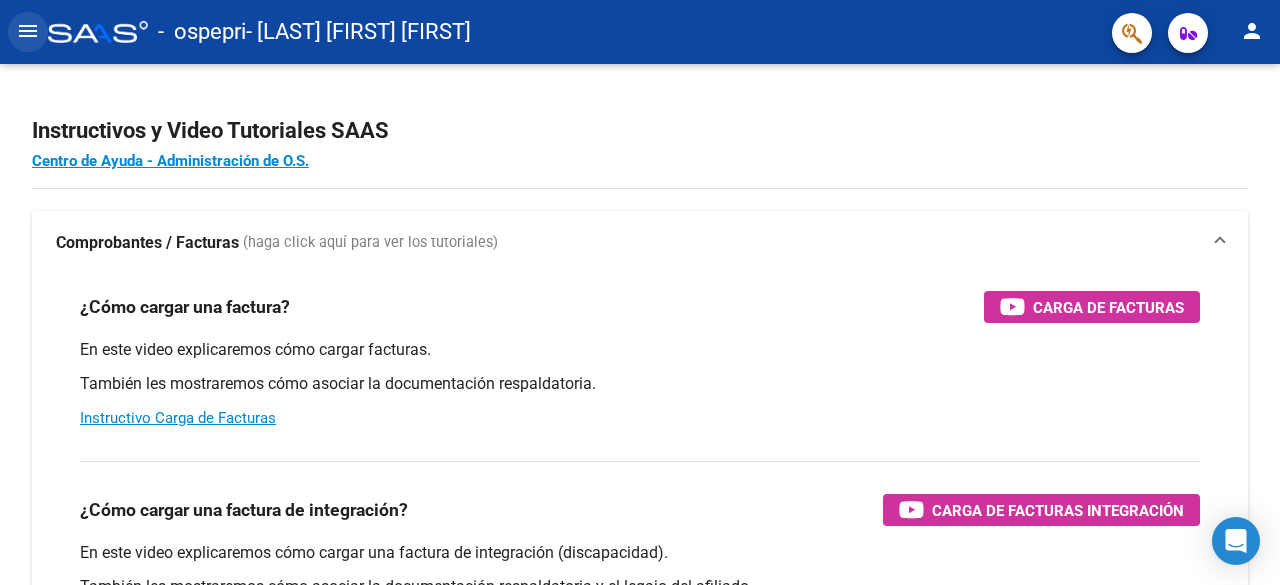 click on "menu" 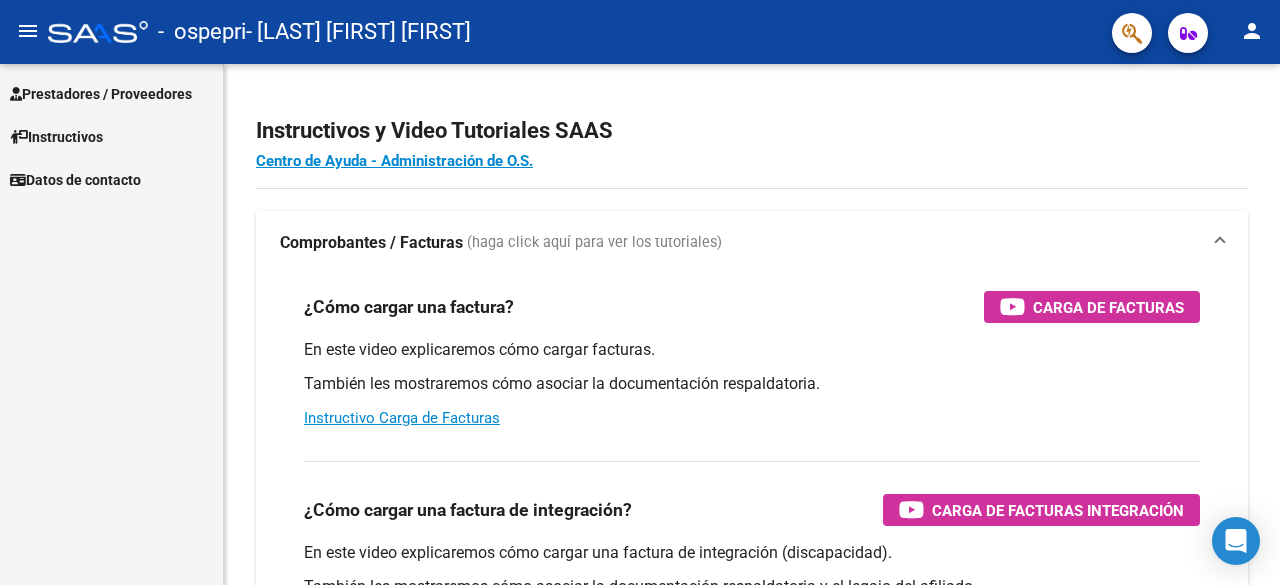 click on "Prestadores / Proveedores" at bounding box center (101, 94) 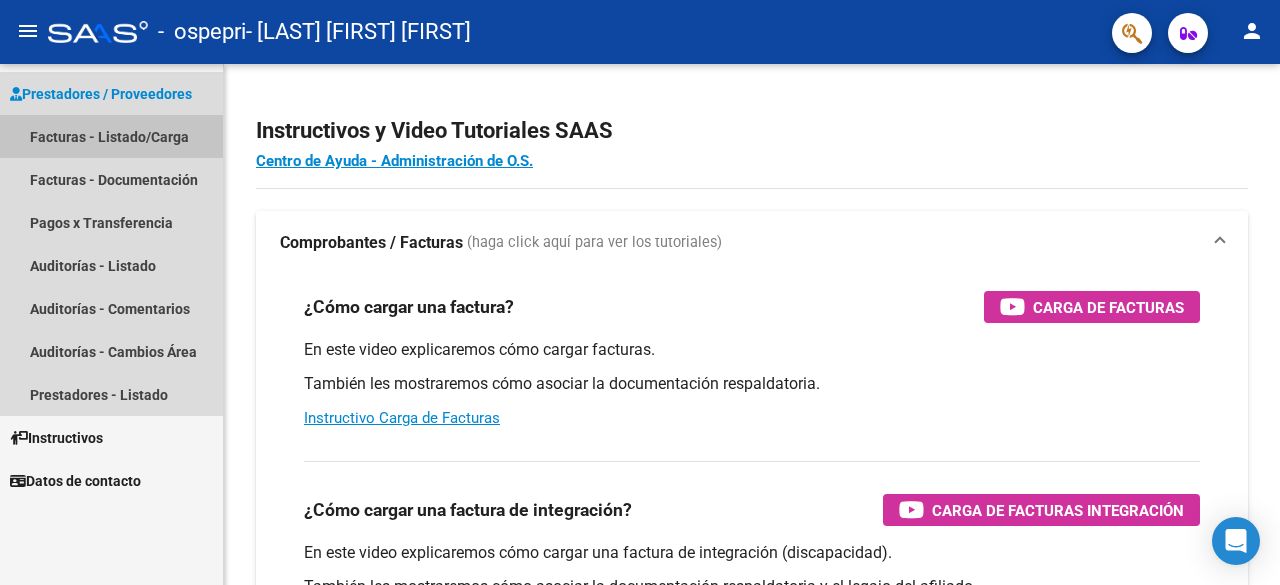 click on "Facturas - Listado/Carga" at bounding box center [111, 136] 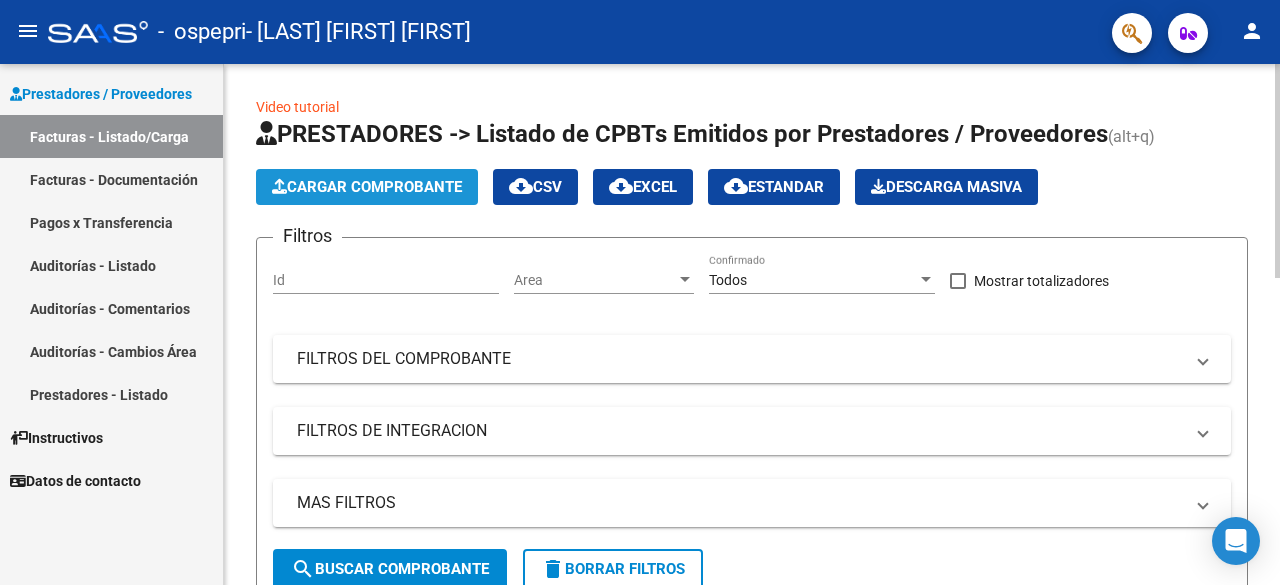click on "Cargar Comprobante" 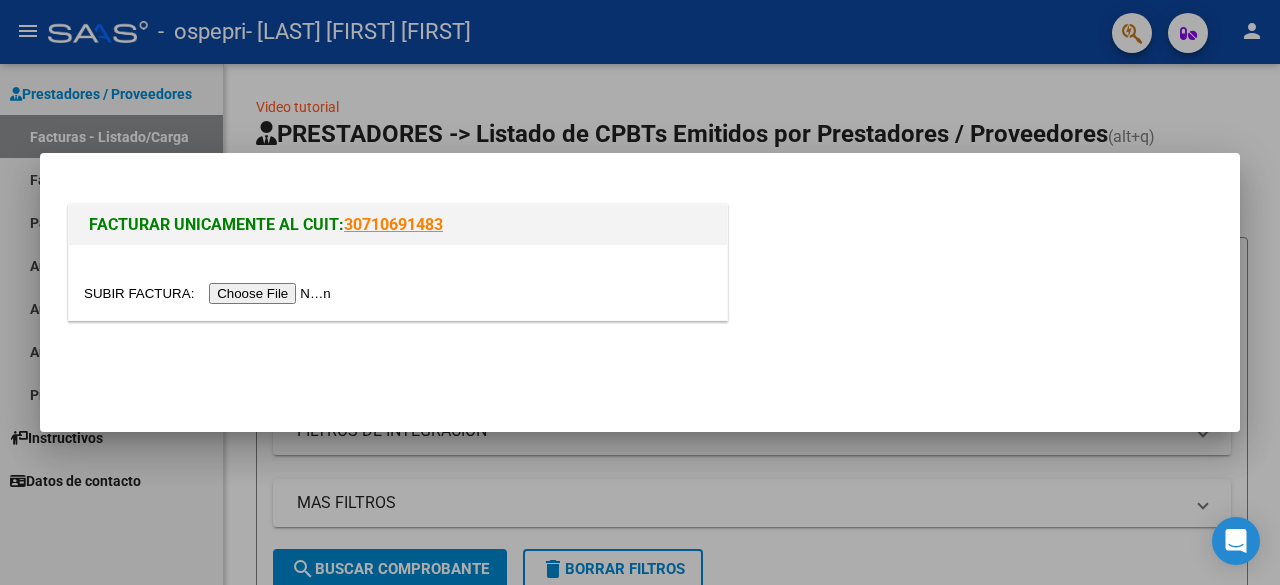 click at bounding box center (210, 293) 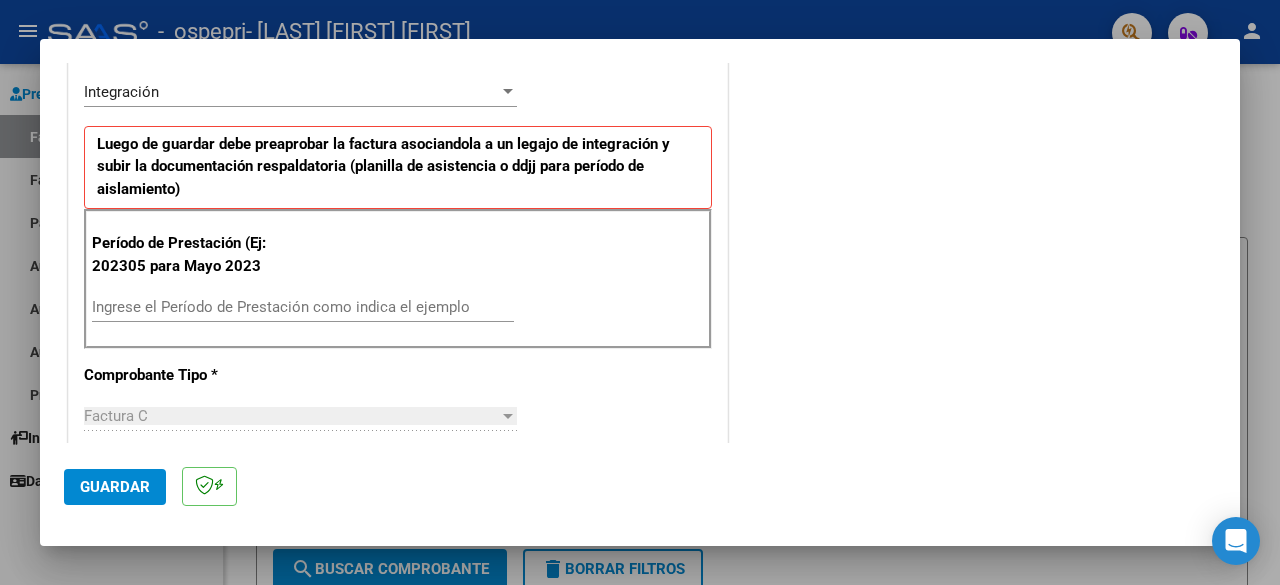 scroll, scrollTop: 500, scrollLeft: 0, axis: vertical 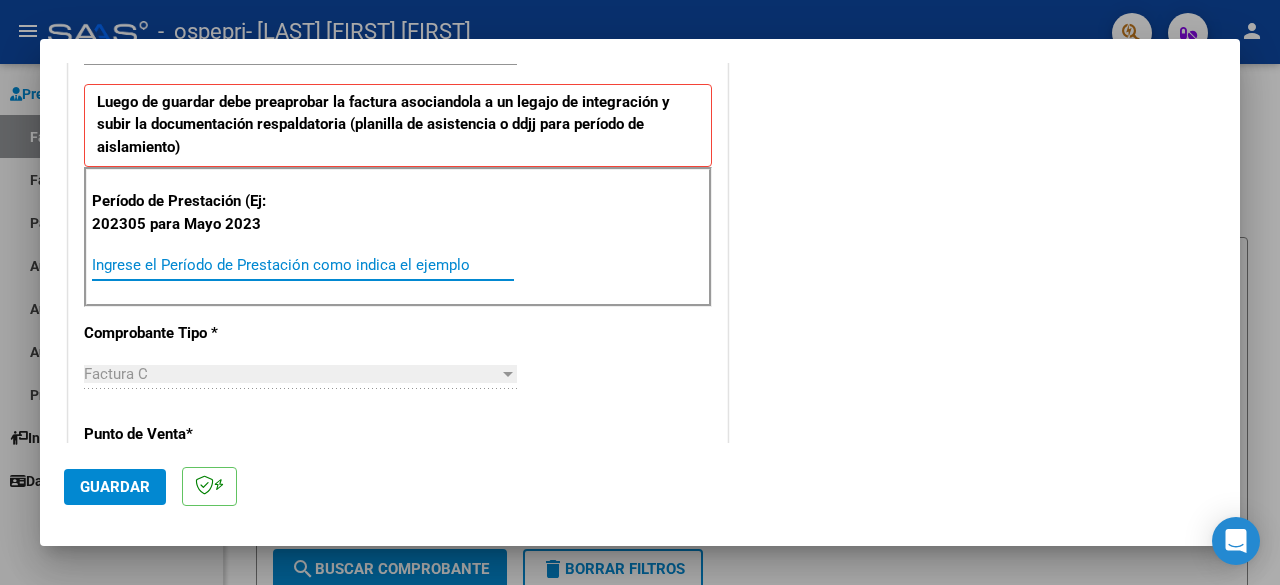 click on "Ingrese el Período de Prestación como indica el ejemplo" at bounding box center (303, 265) 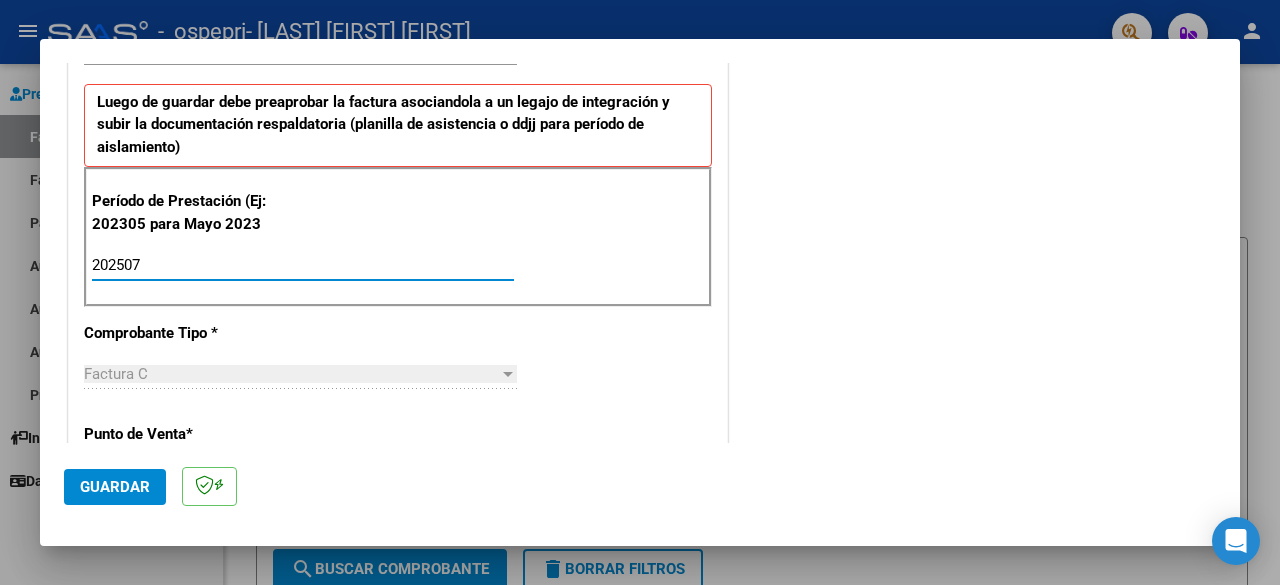 type on "202507" 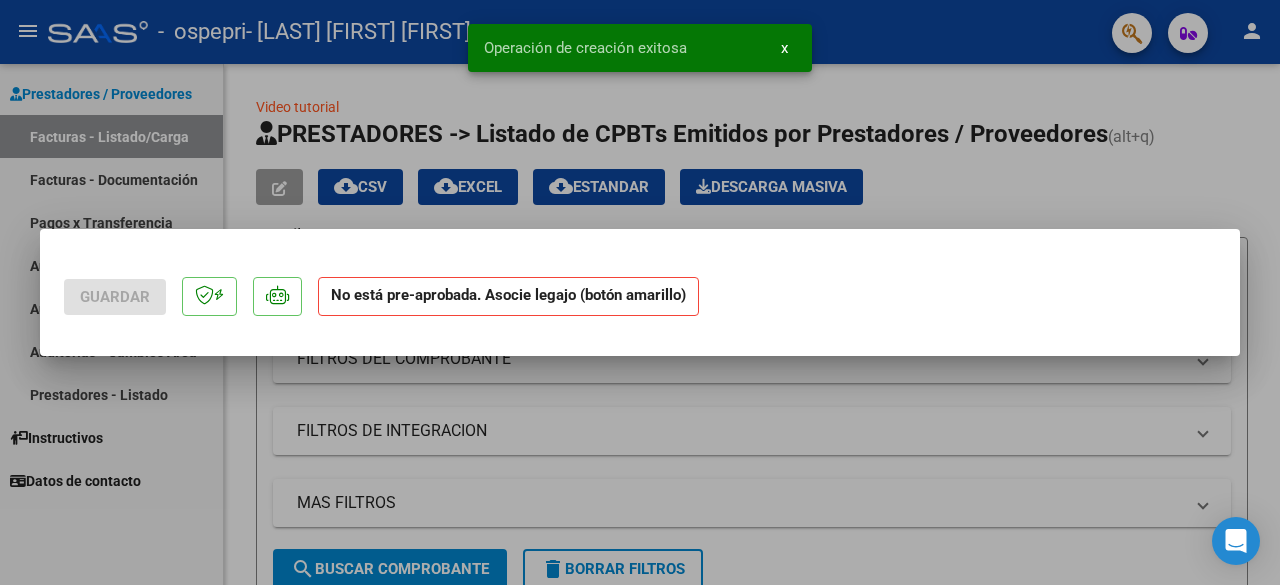 scroll, scrollTop: 0, scrollLeft: 0, axis: both 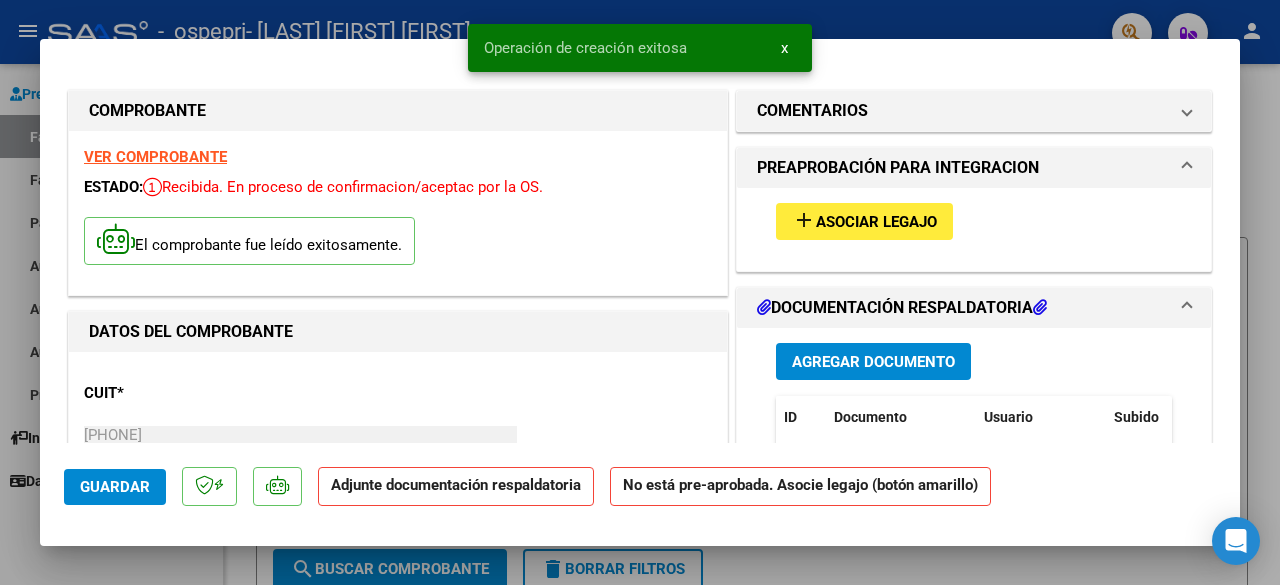 click on "Asociar Legajo" at bounding box center (876, 222) 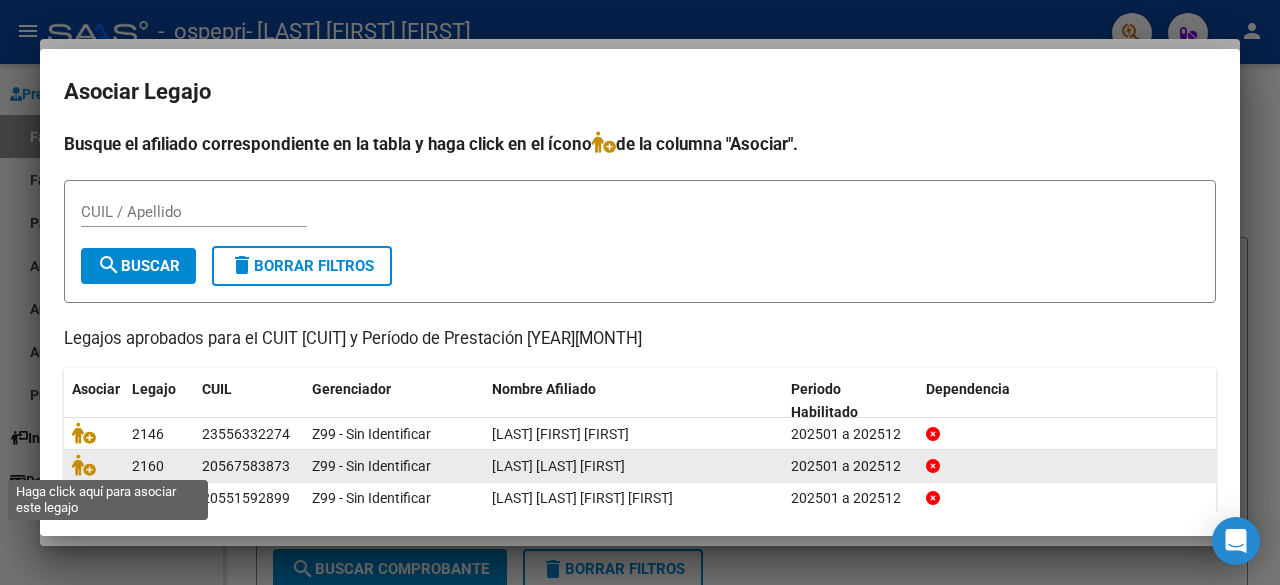 click 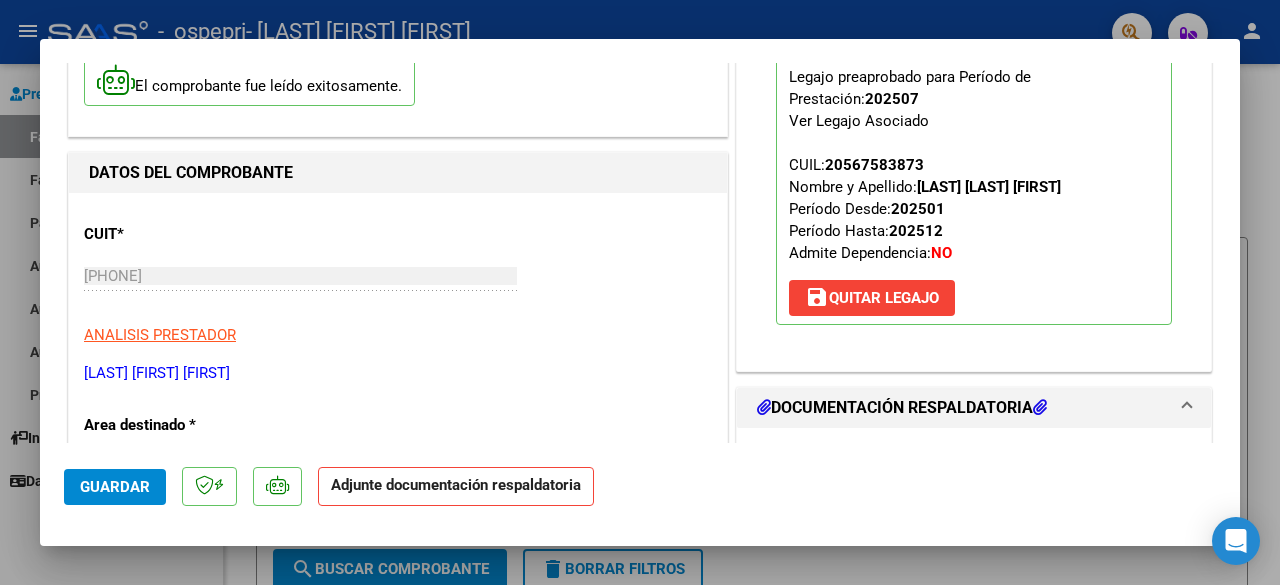 scroll, scrollTop: 200, scrollLeft: 0, axis: vertical 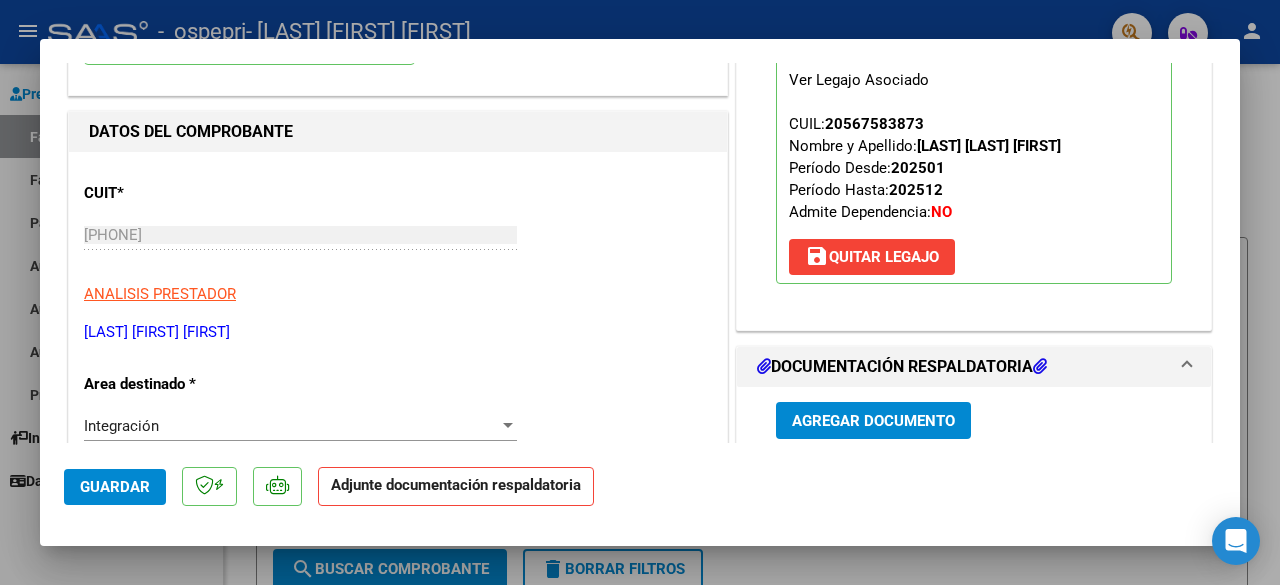 click on "Agregar Documento" at bounding box center (873, 421) 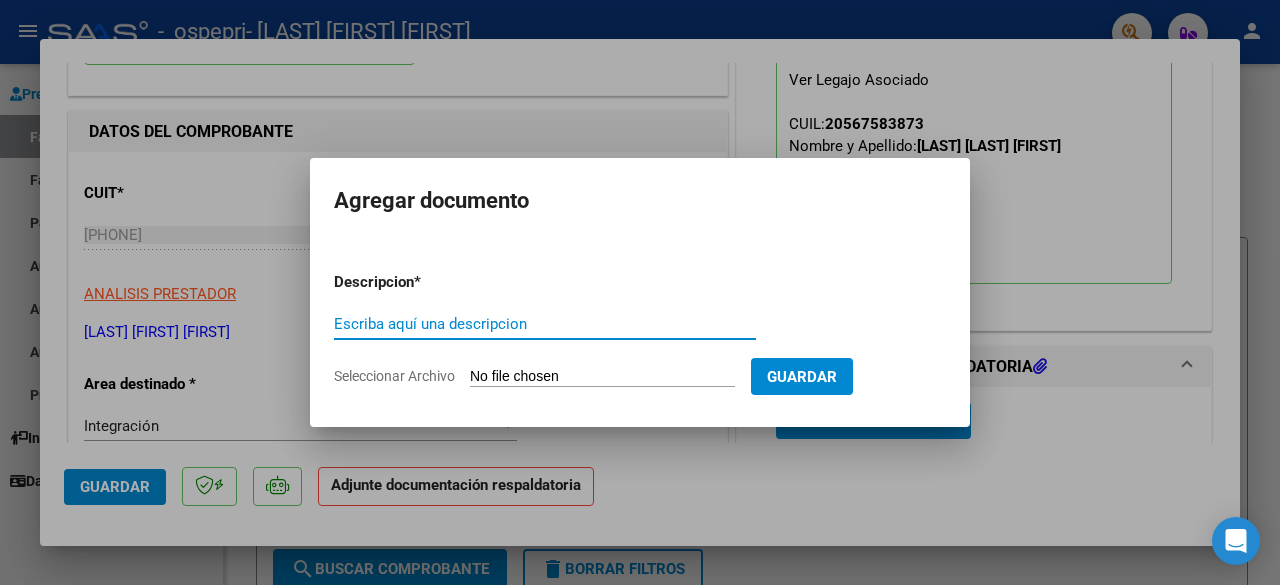 click on "Escriba aquí una descripcion" at bounding box center [545, 324] 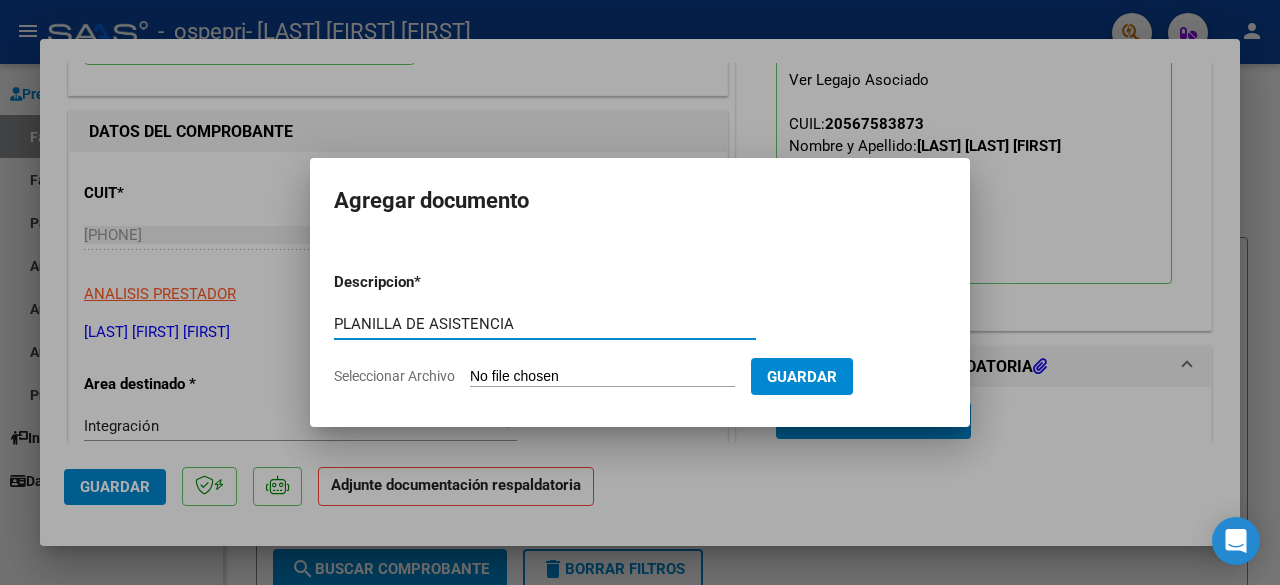 type on "PLANILLA DE ASISTENCIA" 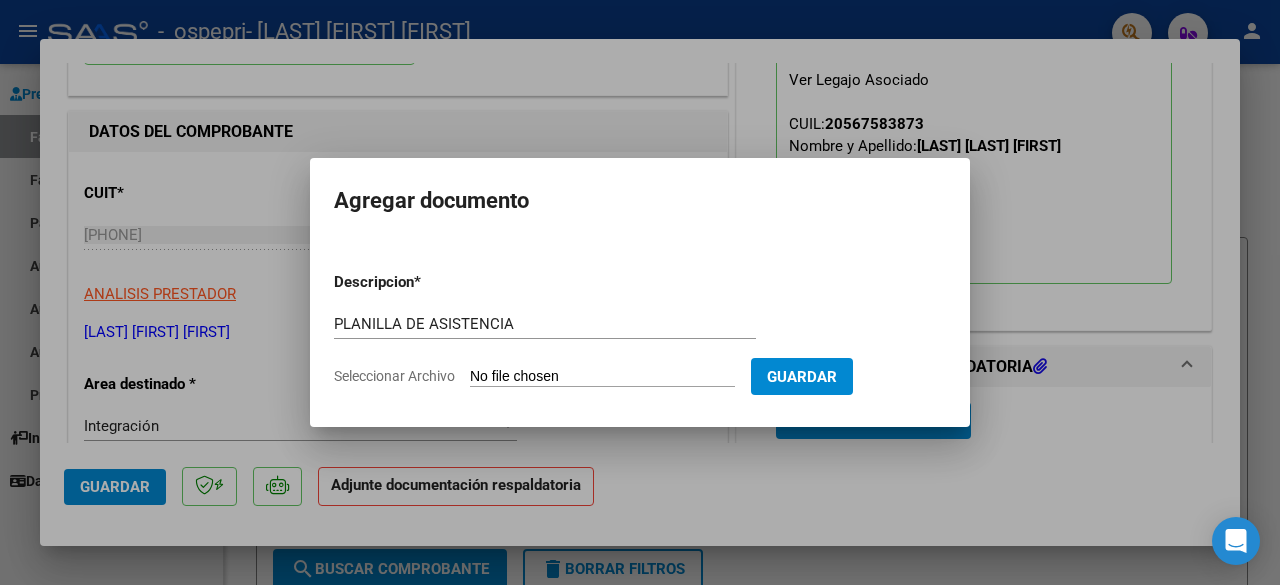 click on "Seleccionar Archivo" 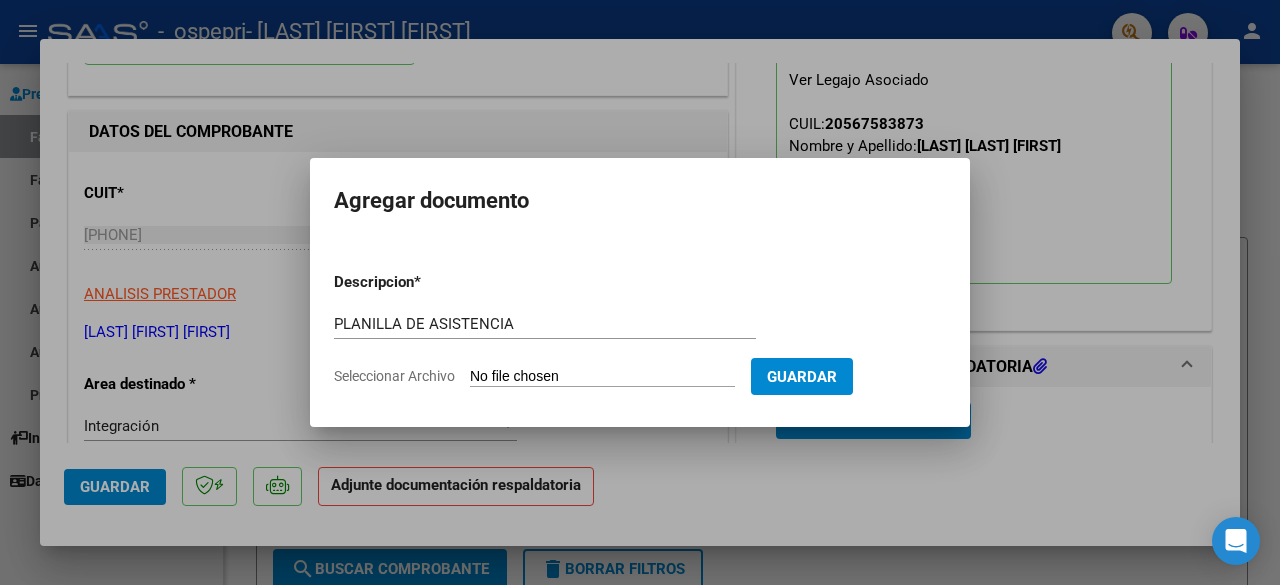 click on "Seleccionar Archivo" 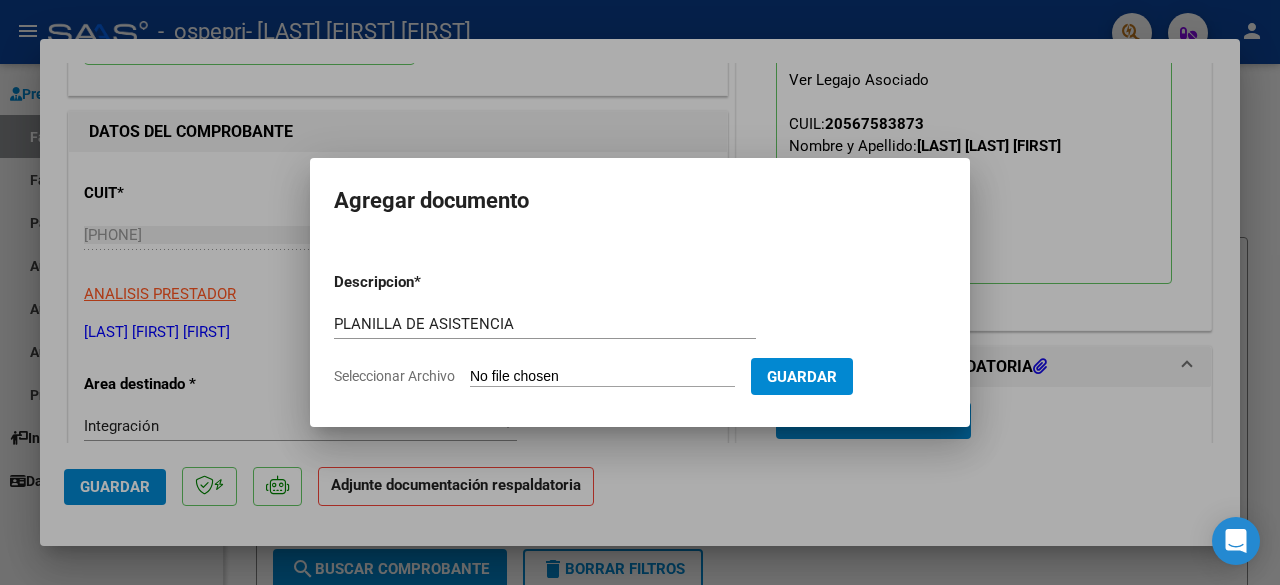 type on "C:\fakepath\[LAST]PsmJulio.pdf" 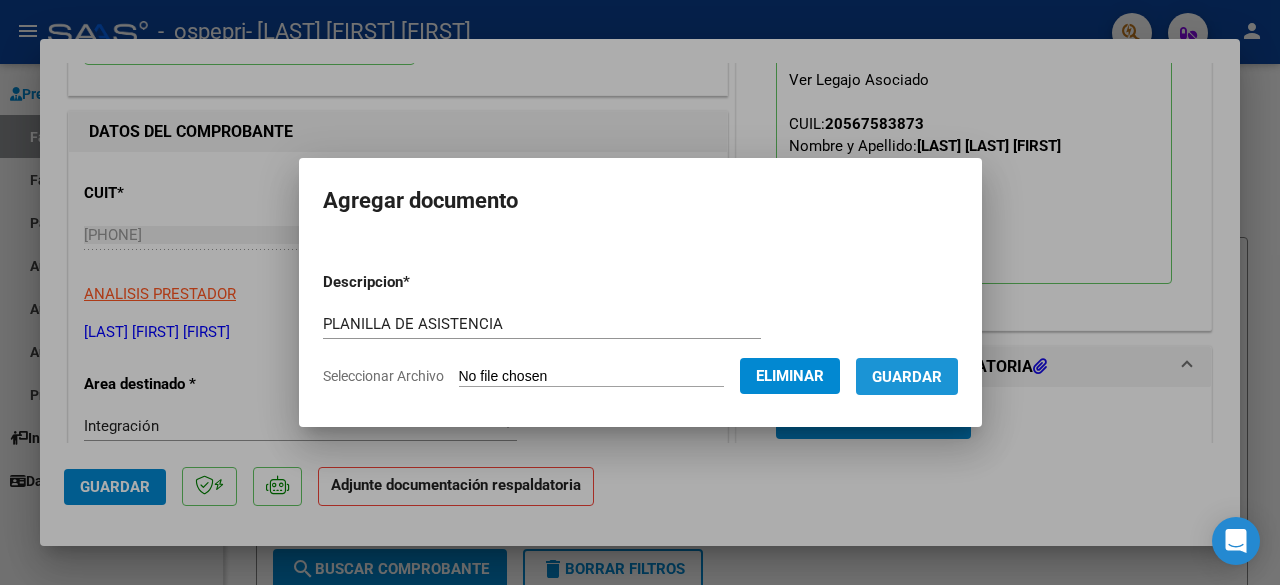 click on "Guardar" at bounding box center (907, 377) 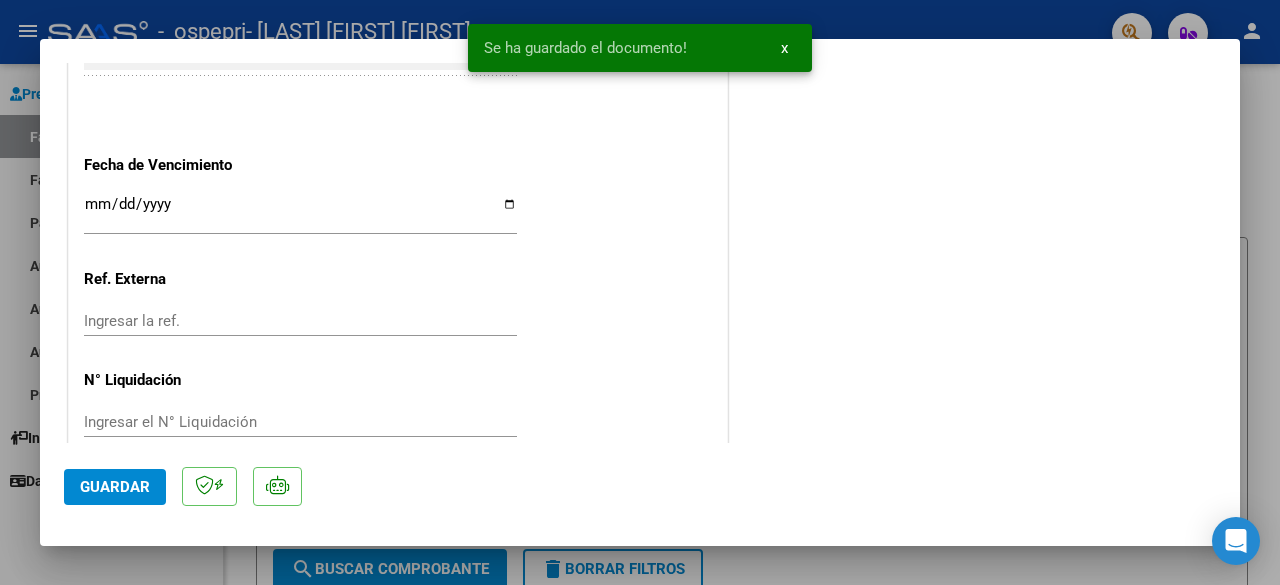 scroll, scrollTop: 1428, scrollLeft: 0, axis: vertical 